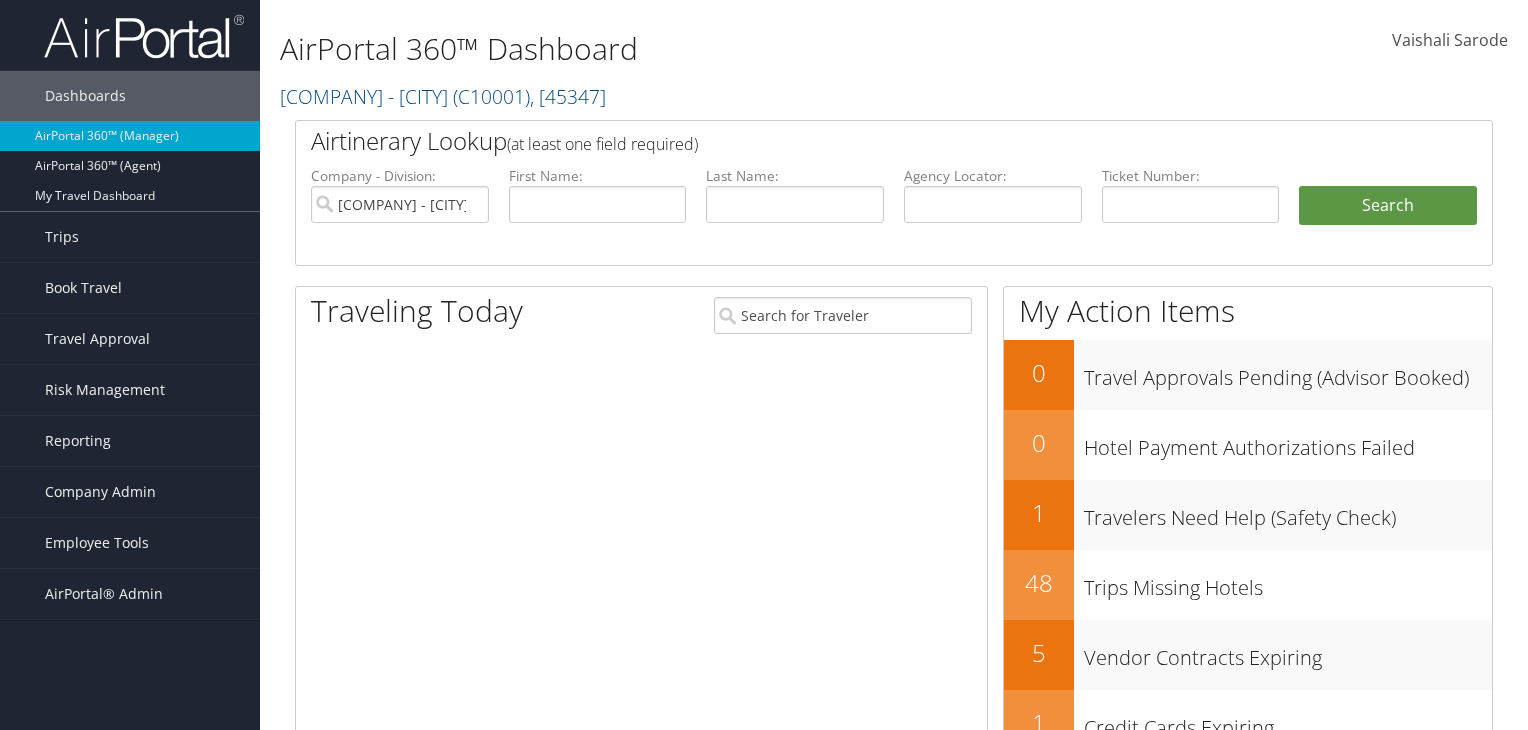 scroll, scrollTop: 0, scrollLeft: 0, axis: both 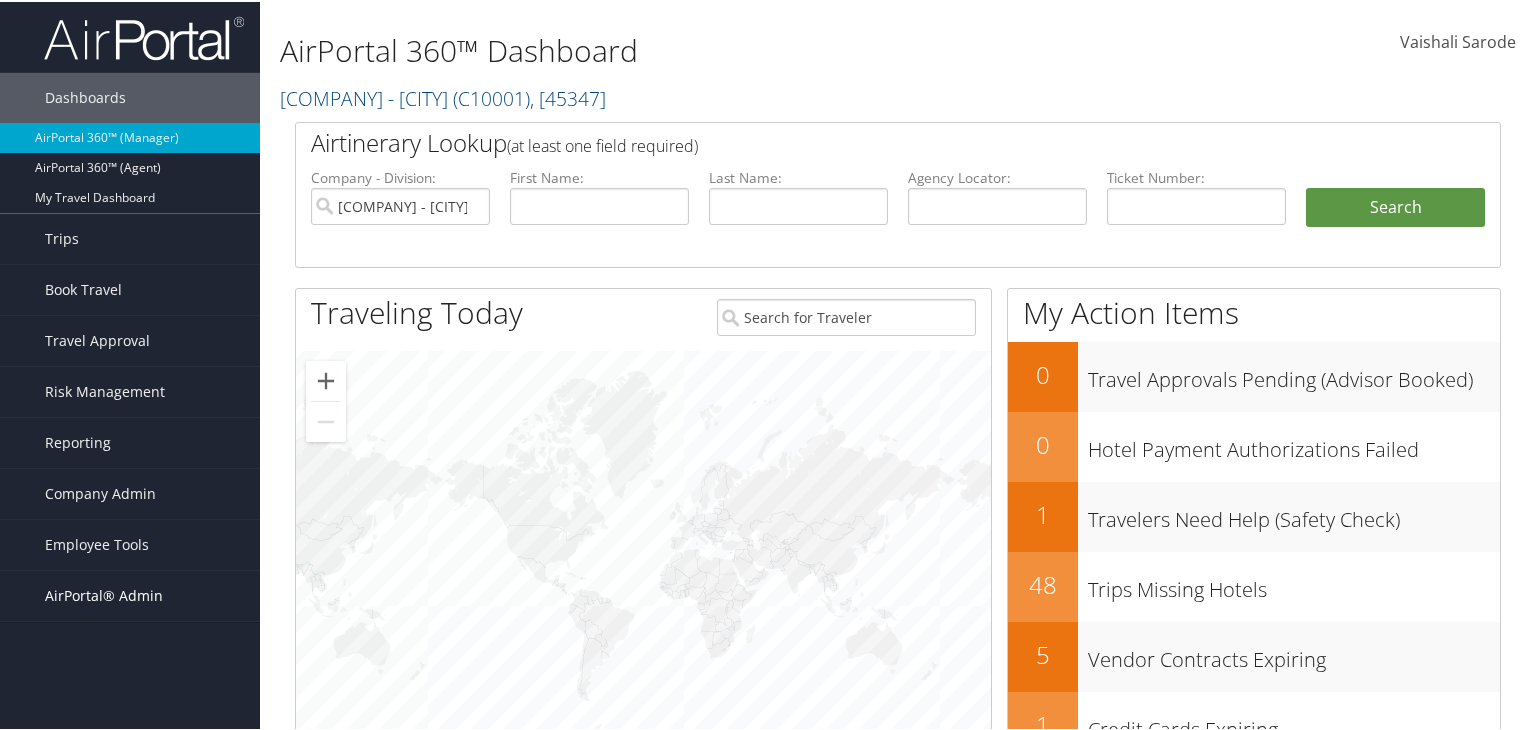 click on "AirPortal® Admin" at bounding box center (104, 594) 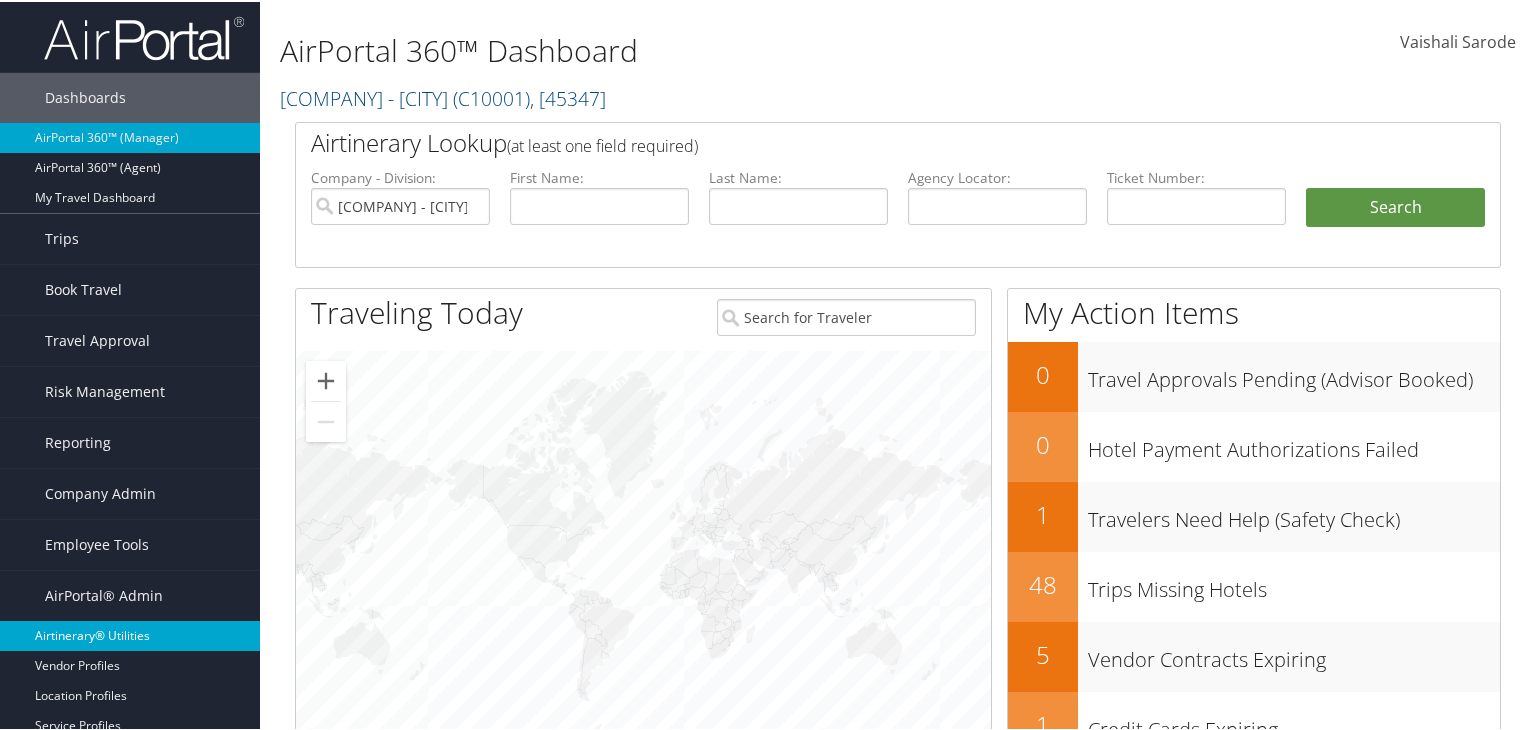 click on "[AIRPORT_UTILITIES]" at bounding box center (130, 634) 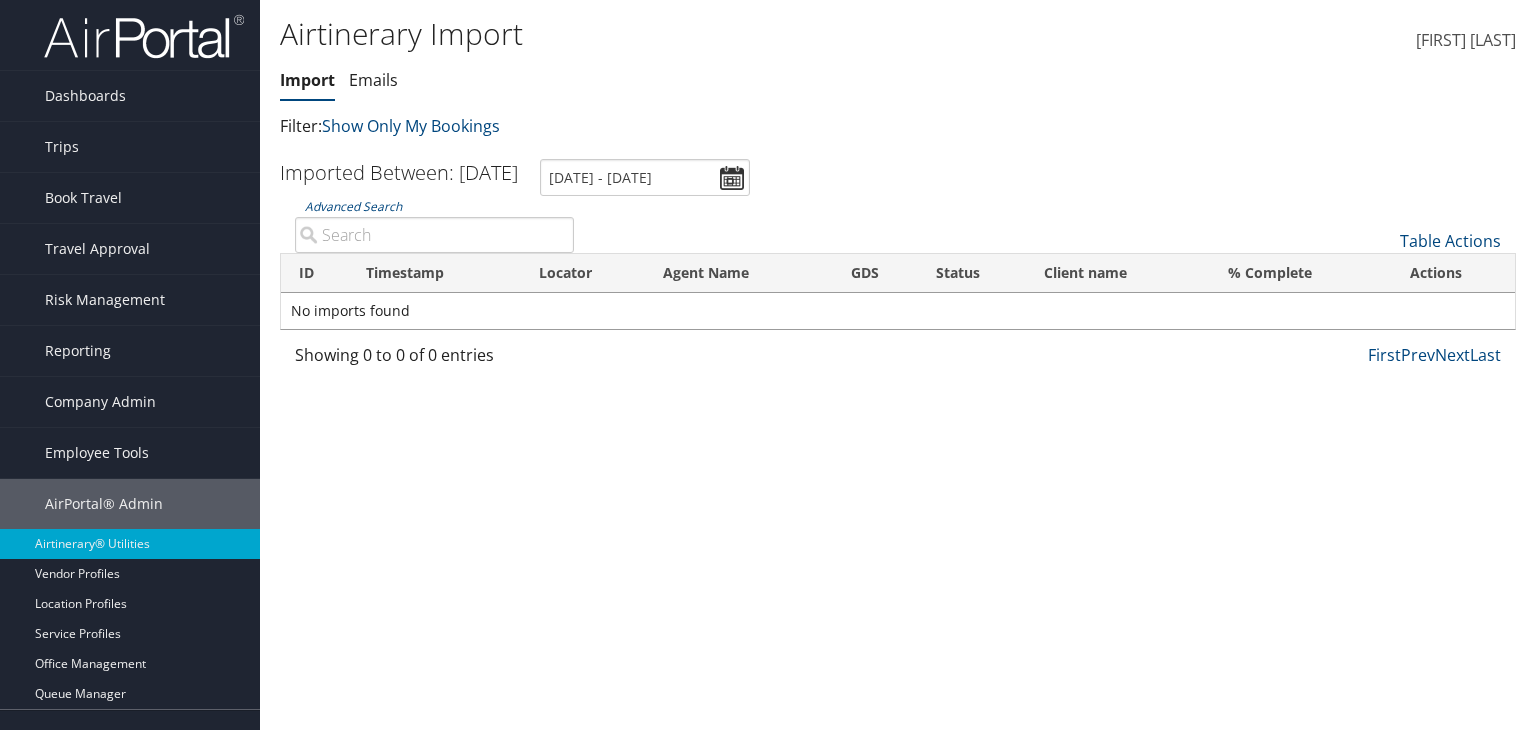 scroll, scrollTop: 0, scrollLeft: 0, axis: both 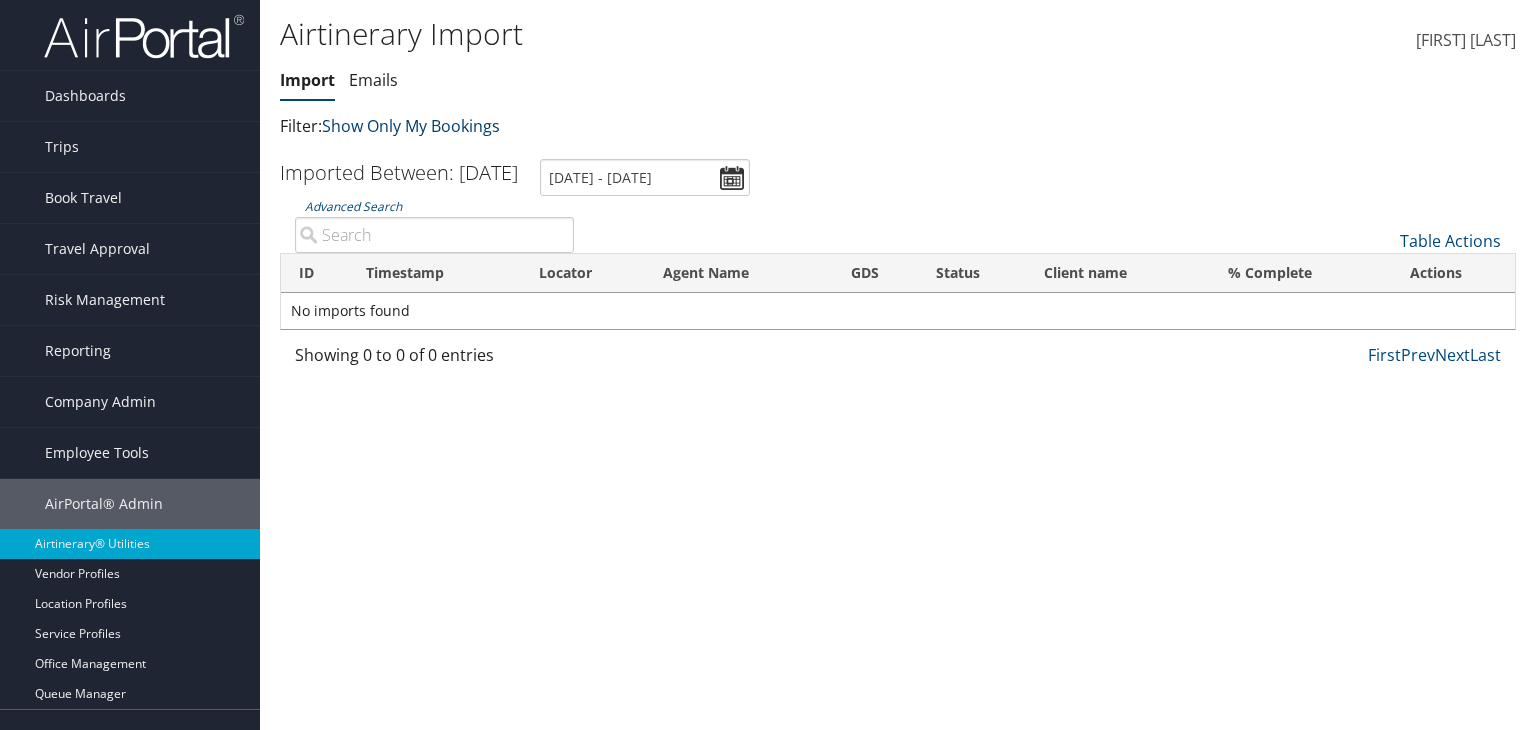 click on "Show Only My Bookings" at bounding box center [411, 126] 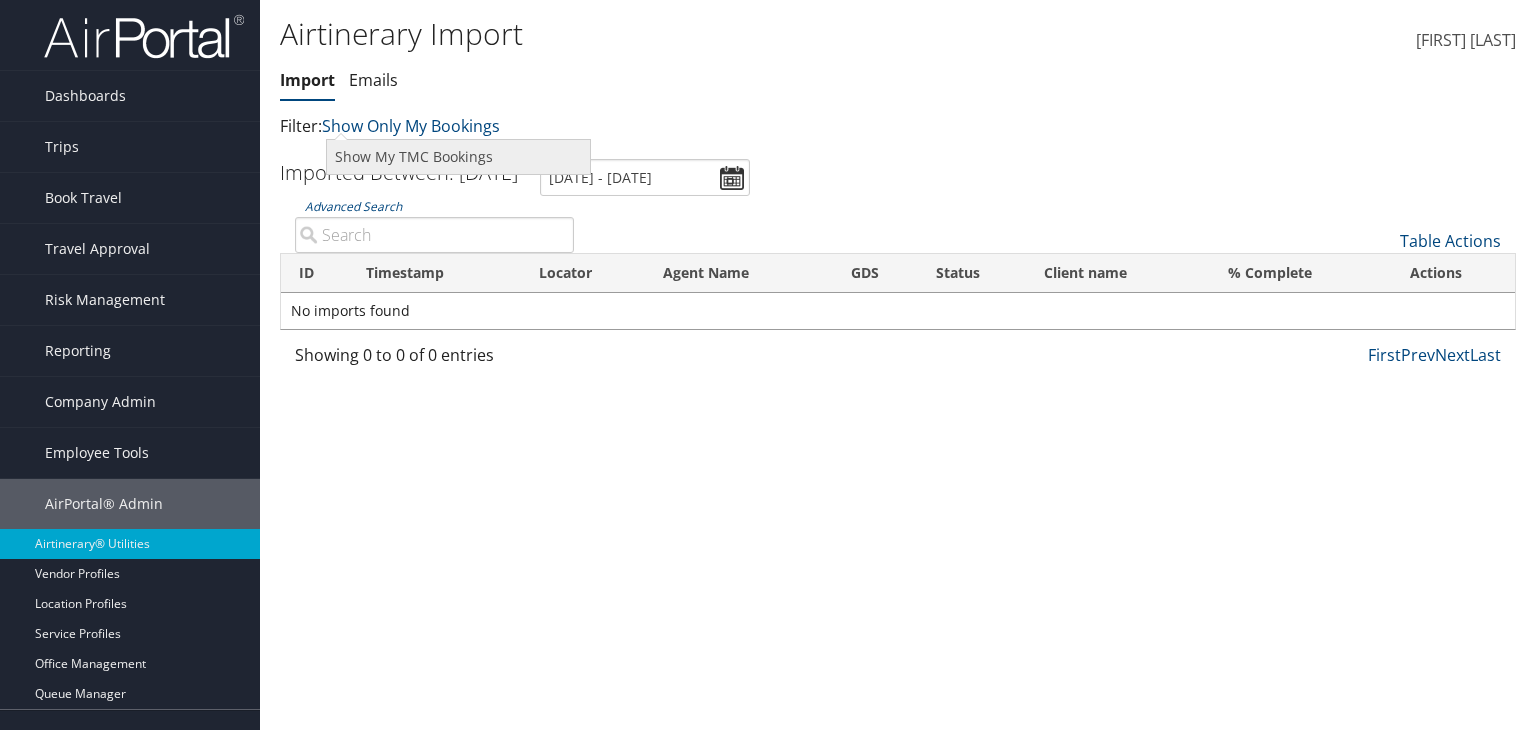 click on "Show My TMC Bookings" at bounding box center (458, 157) 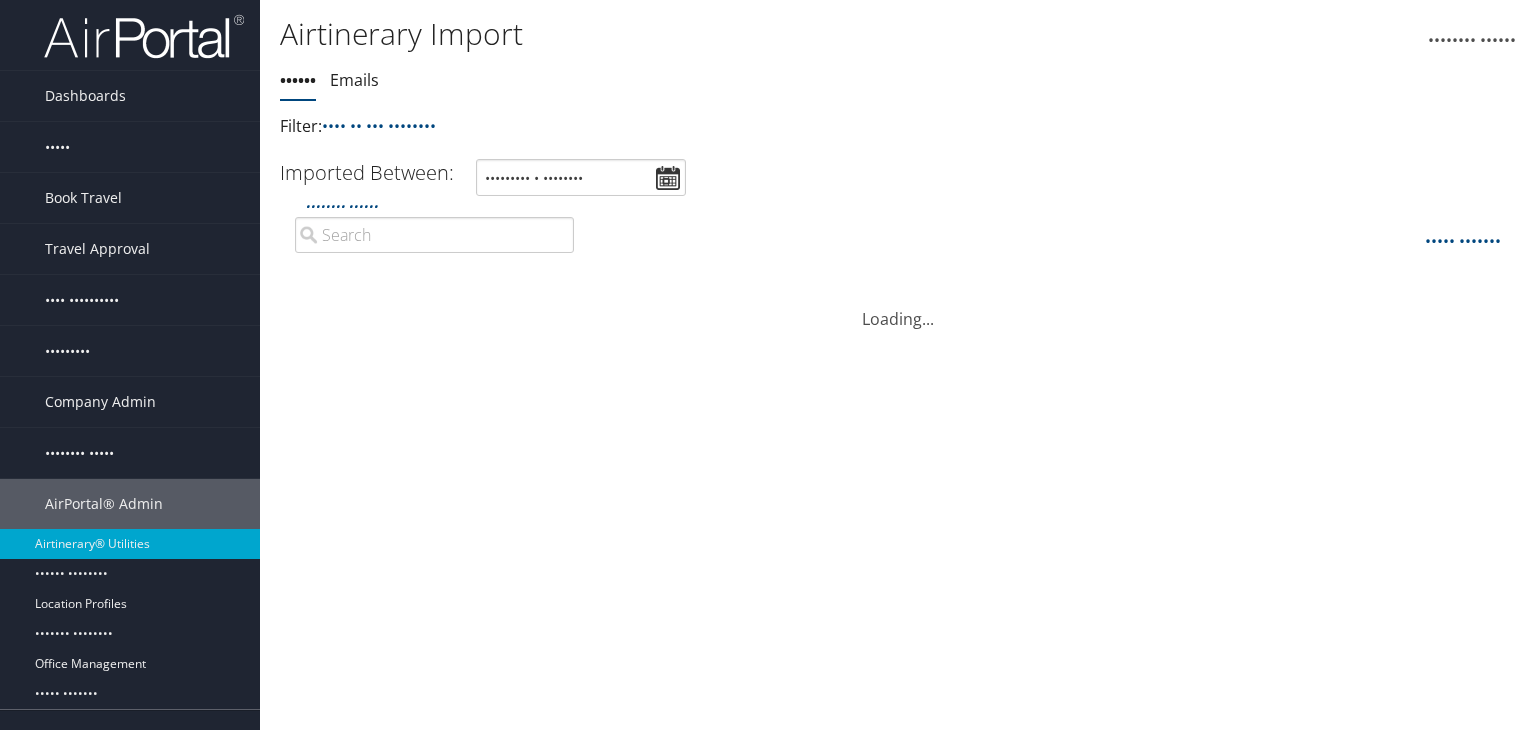 scroll, scrollTop: 0, scrollLeft: 0, axis: both 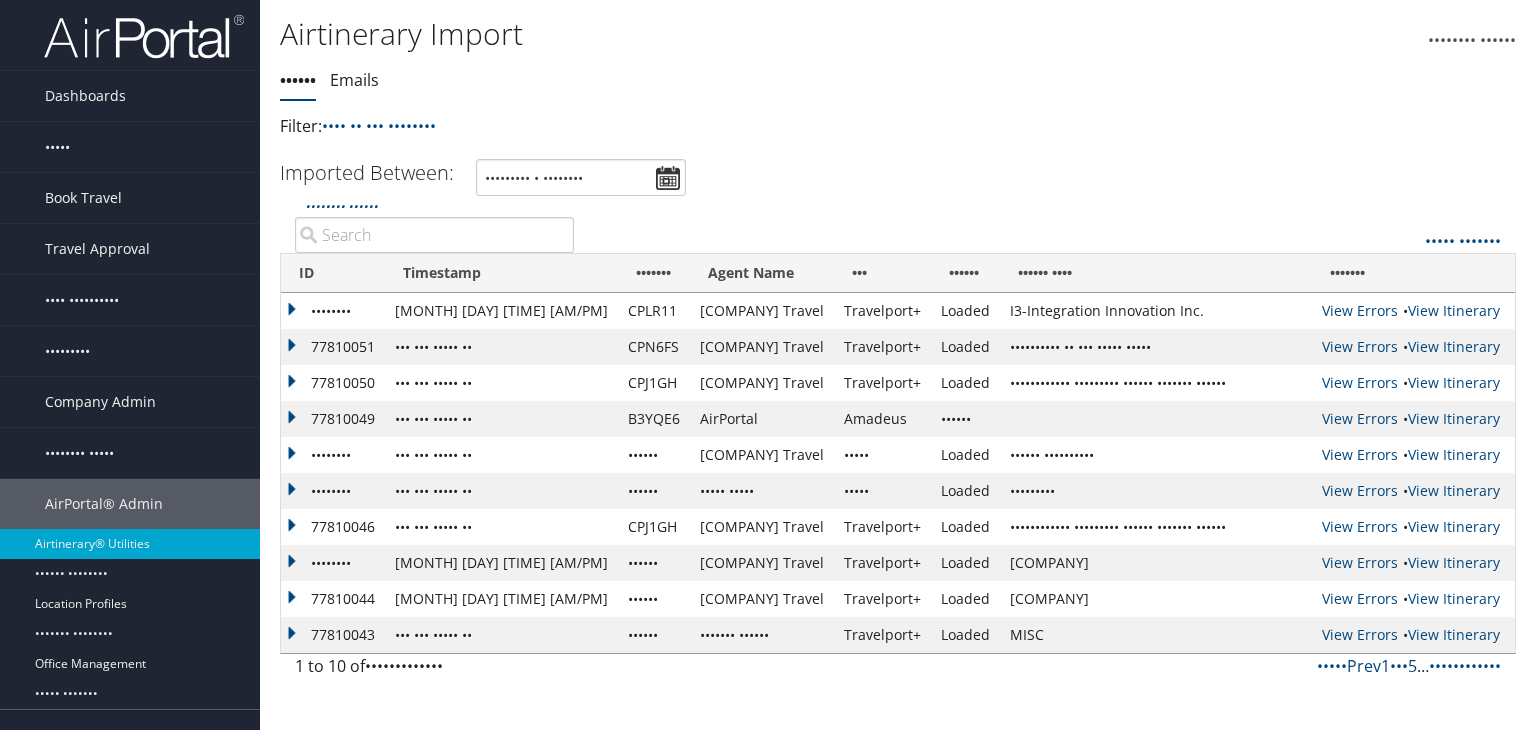 click on "•••••••• ••••••" at bounding box center (434, 235) 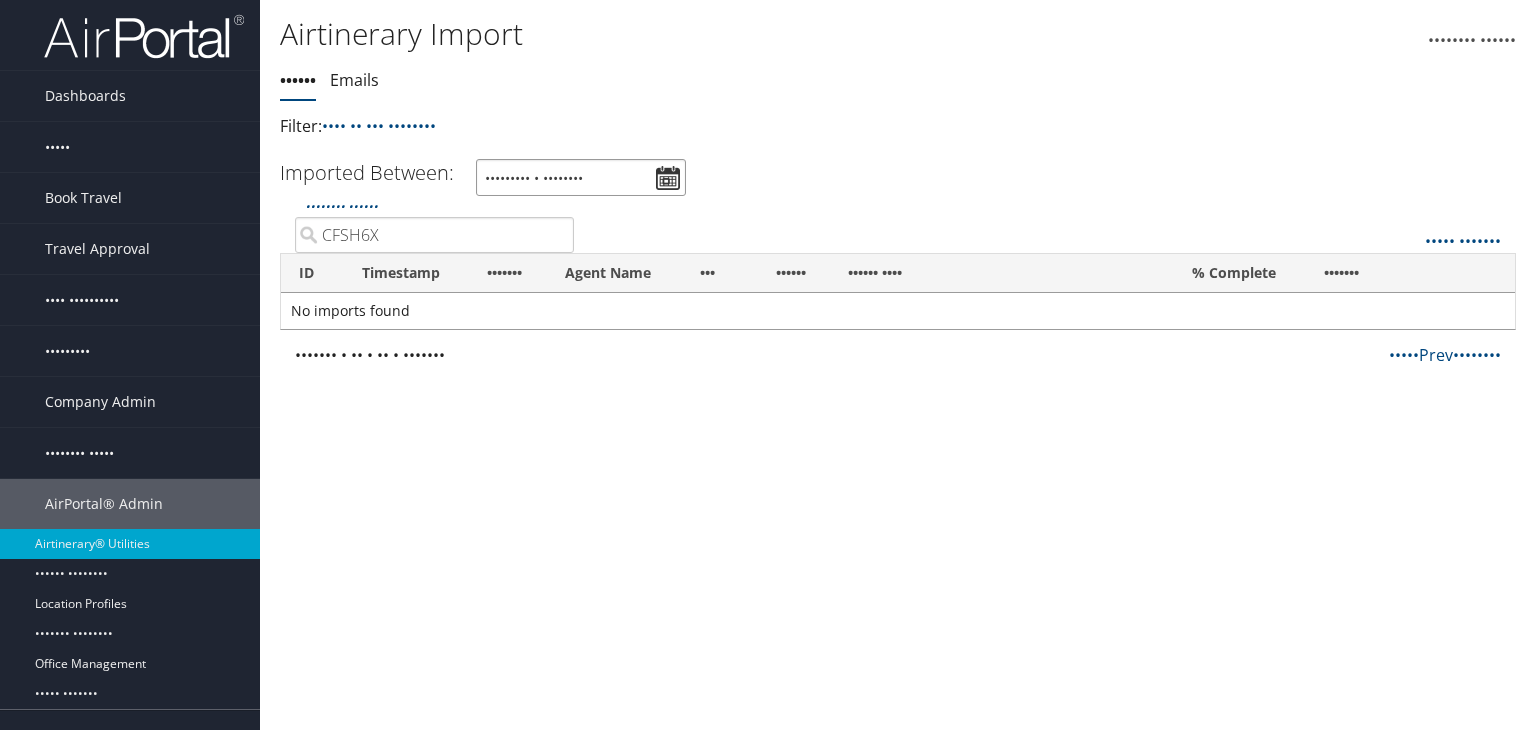 click on "••••••••• • ••••••••" at bounding box center (581, 177) 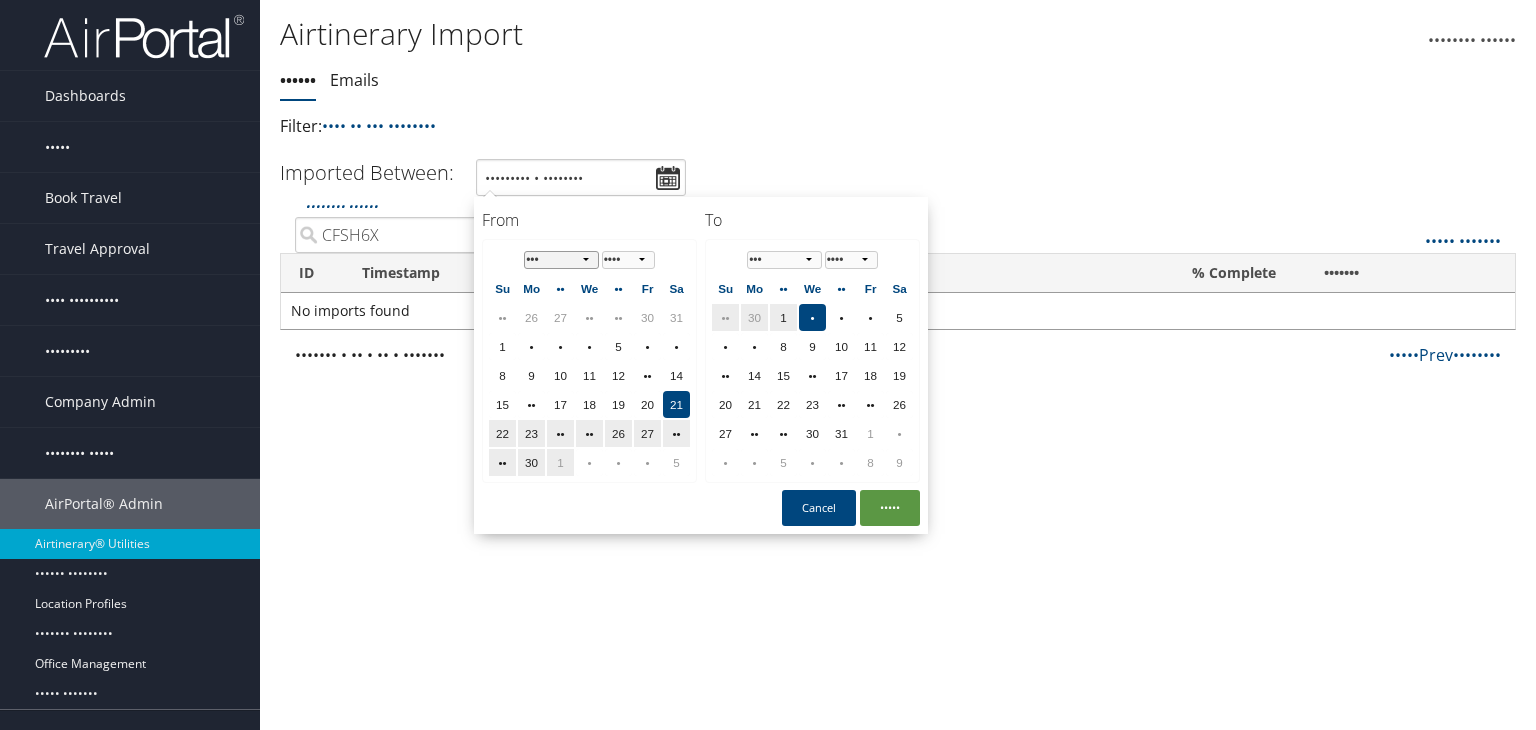 click on "Jan Feb Mar Apr May Jun Jul Aug Sep Oct Nov Dec" at bounding box center (561, 260) 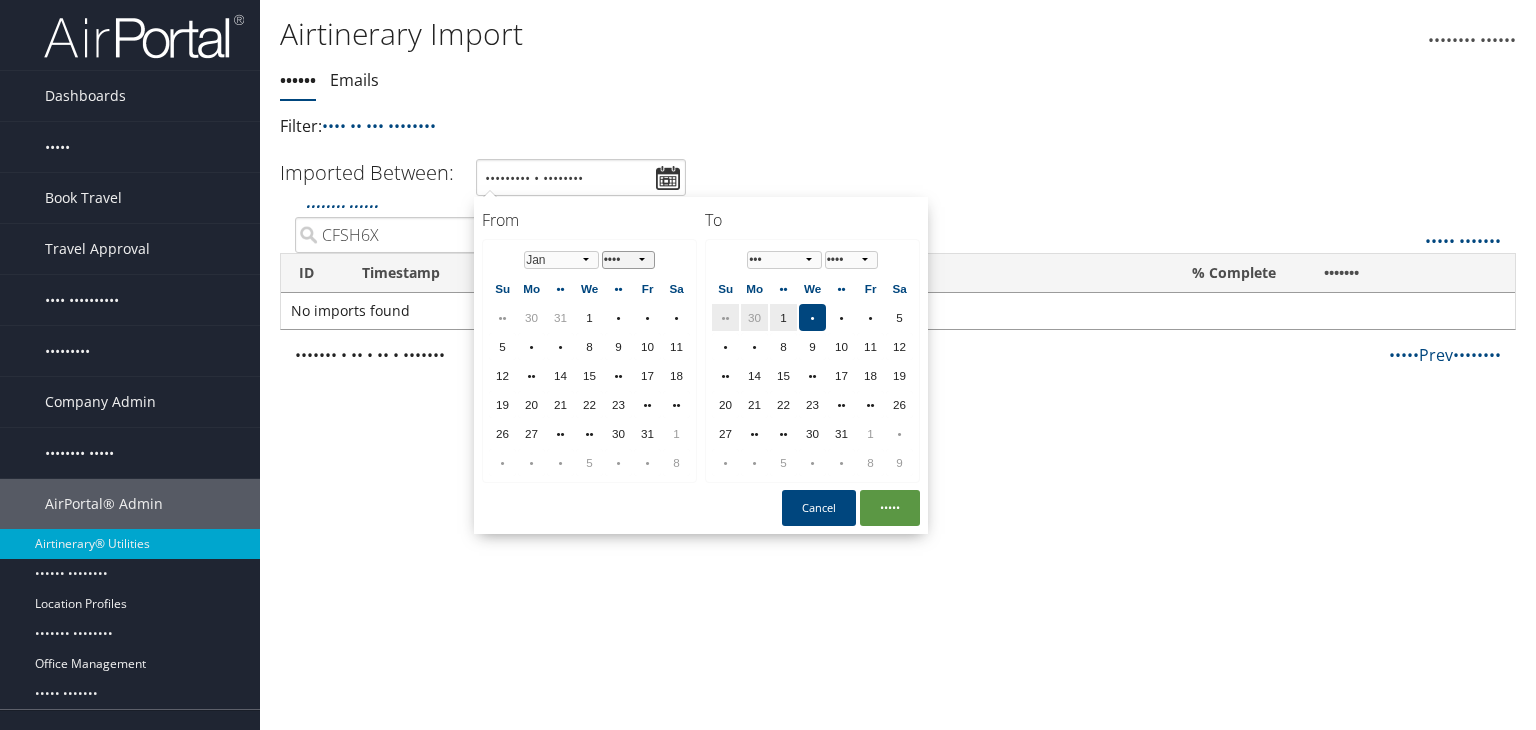 click on "•••• •••• •••• •••• •••• •••• •••• •••• •••• •••• •••• •••• •••• •••• •••• •••• •••• •••• •••• •••• •••• •••• •••• •••• •••• •••• •••• •••• •••• •••• •••• •••• •••• •••• •••• •••• •••• •••• •••• •••• •••• •••• •••• •••• •••• •••• •••• •••• •••• •••• •••• •••• •••• •••• •••• ••••" at bounding box center [628, 260] 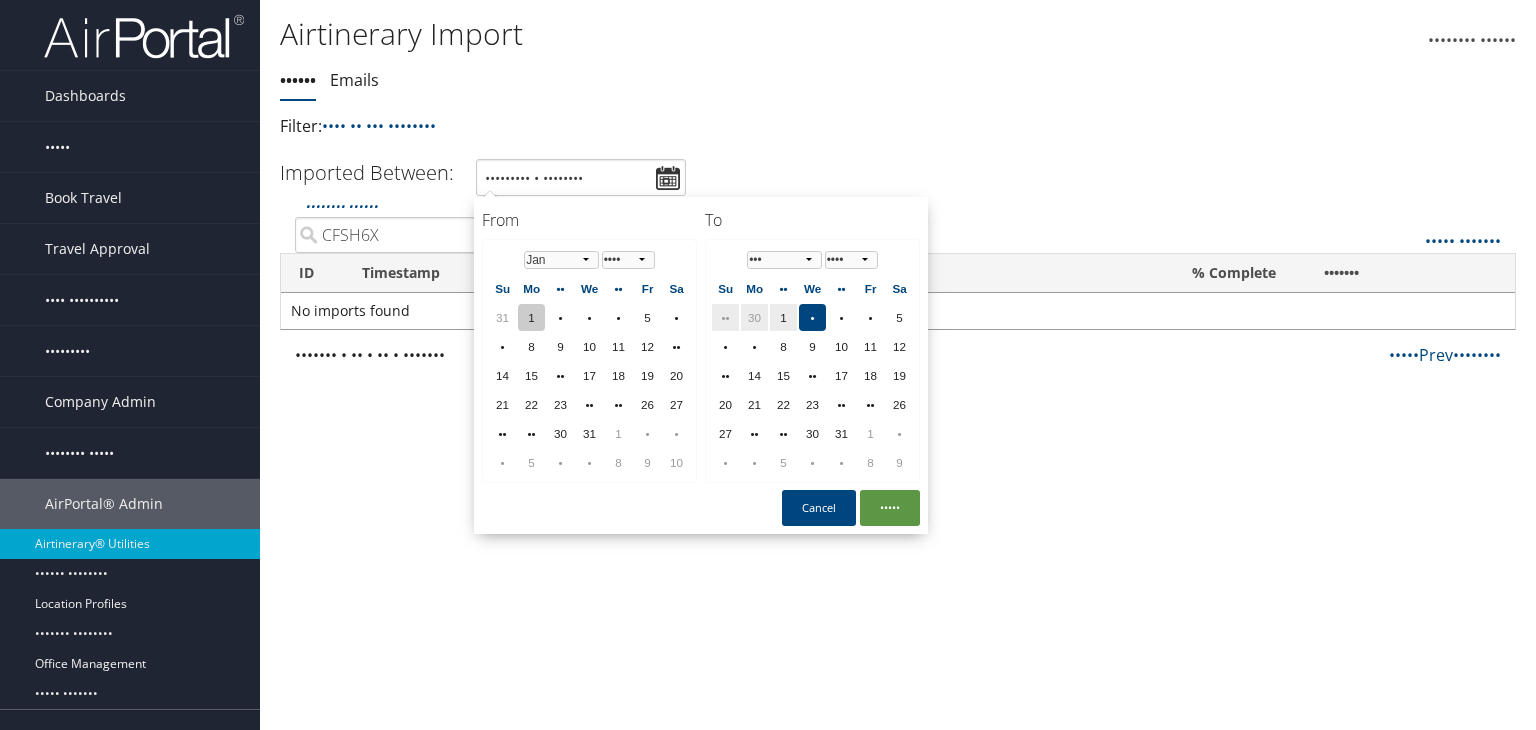 click on "1" at bounding box center (531, 317) 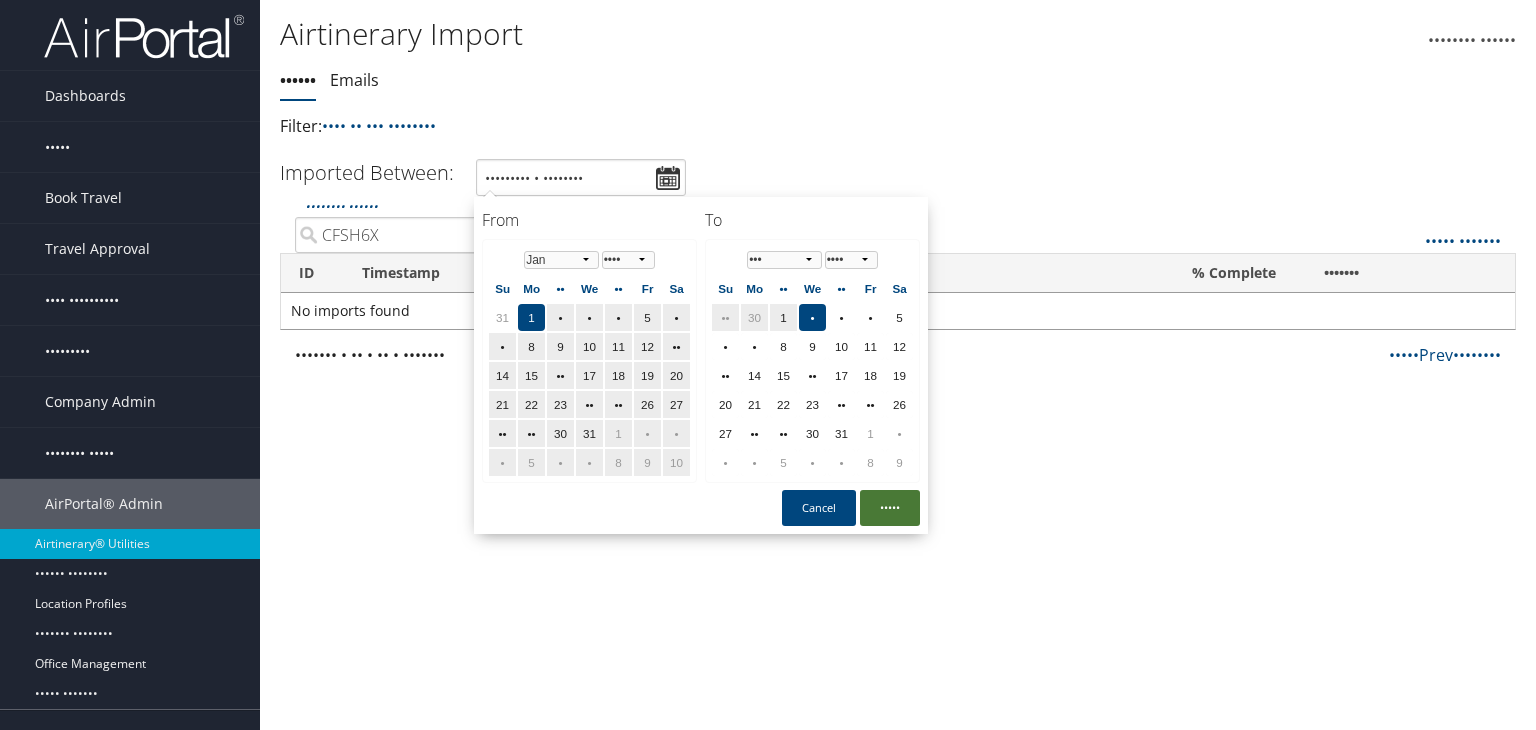 click on "•••••" at bounding box center (890, 508) 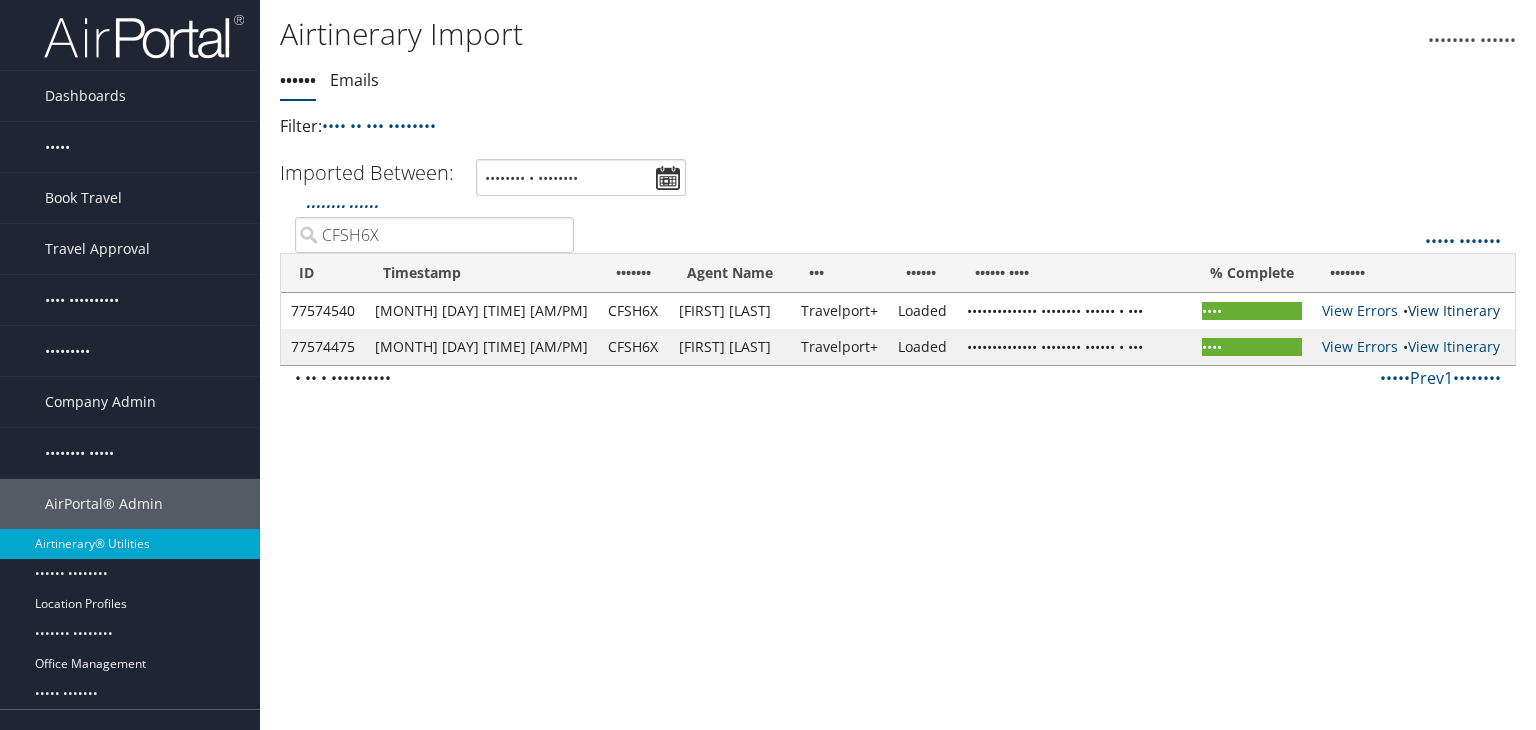 click on "View Itinerary" at bounding box center (1454, 310) 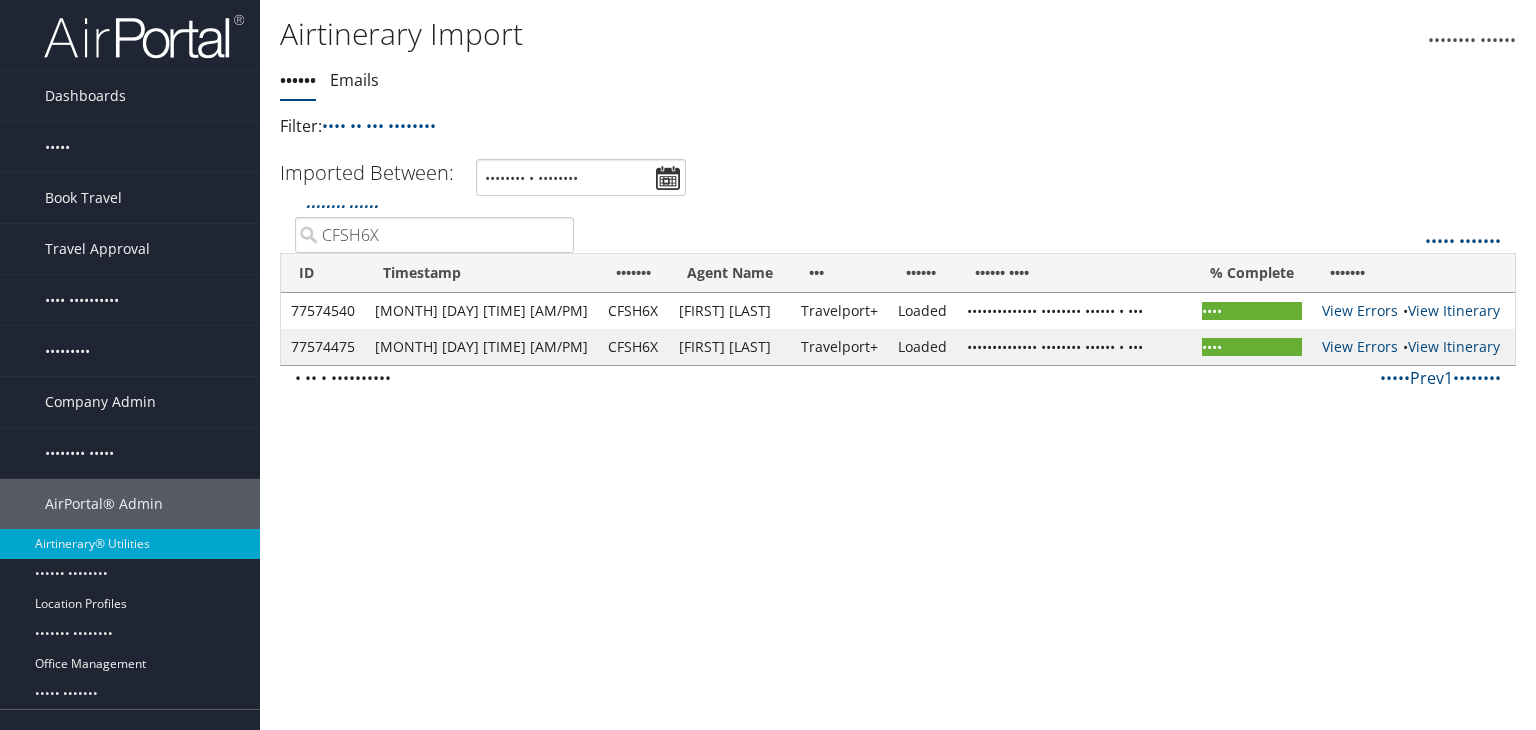drag, startPoint x: 391, startPoint y: 241, endPoint x: 312, endPoint y: 246, distance: 79.15807 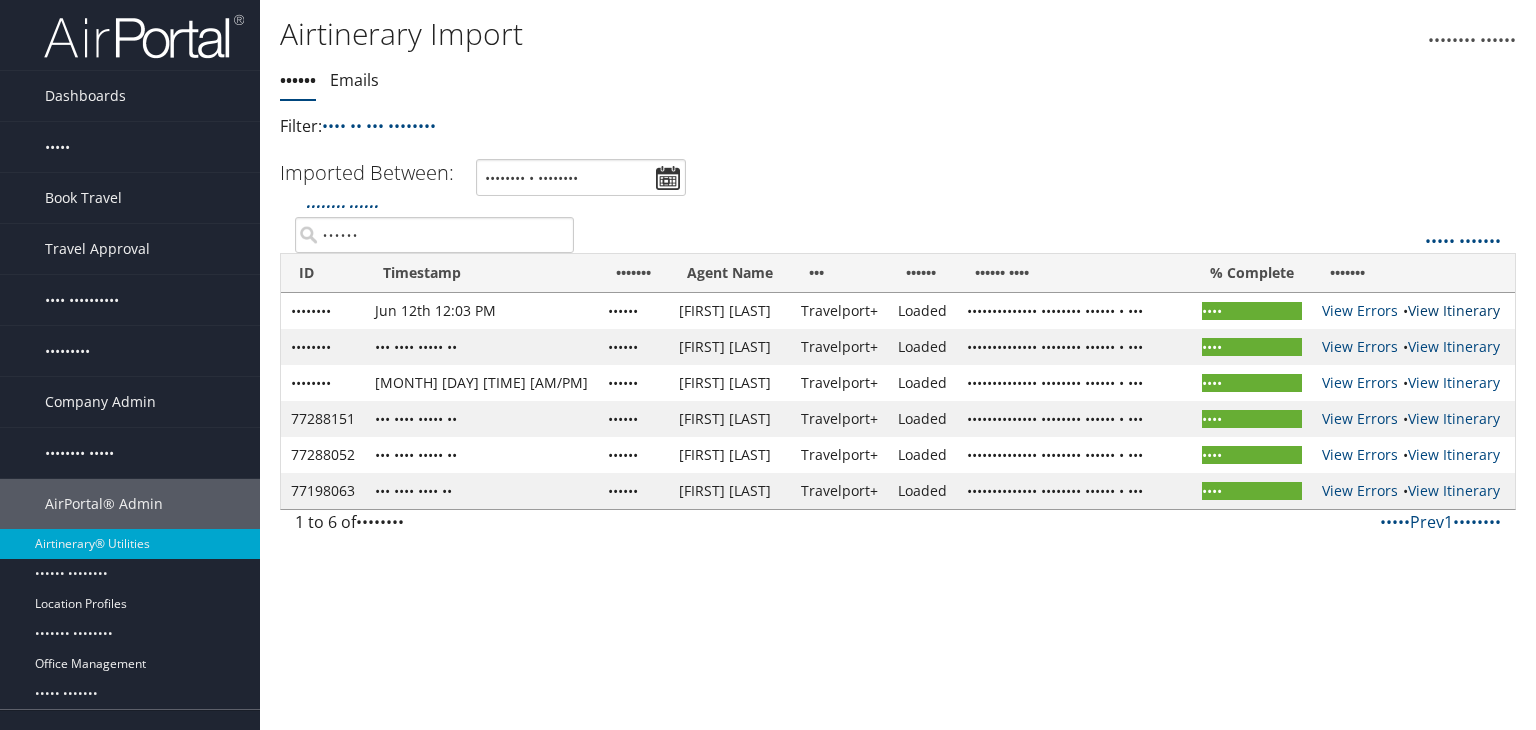 click on "View Itinerary" at bounding box center (1454, 310) 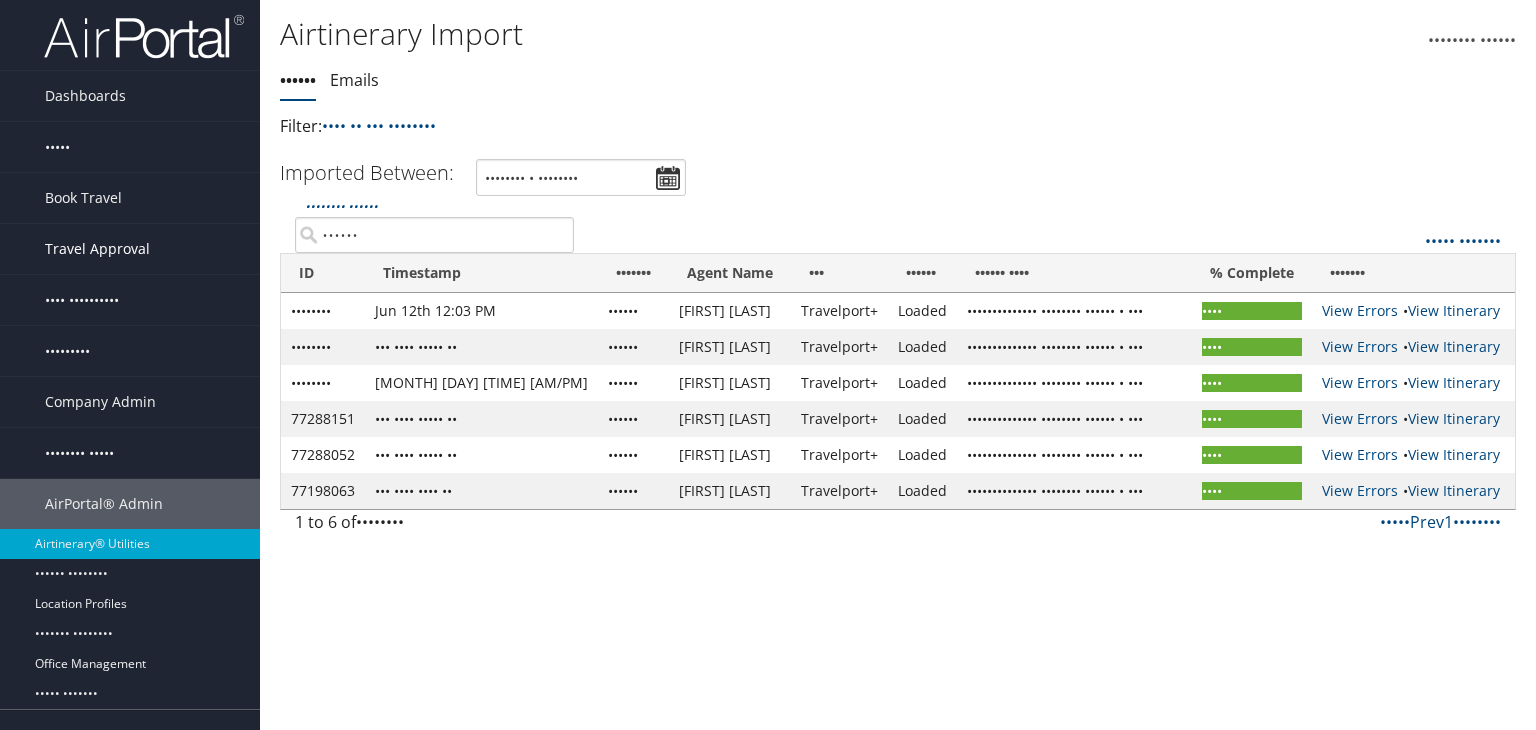 drag, startPoint x: 446, startPoint y: 237, endPoint x: 258, endPoint y: 228, distance: 188.2153 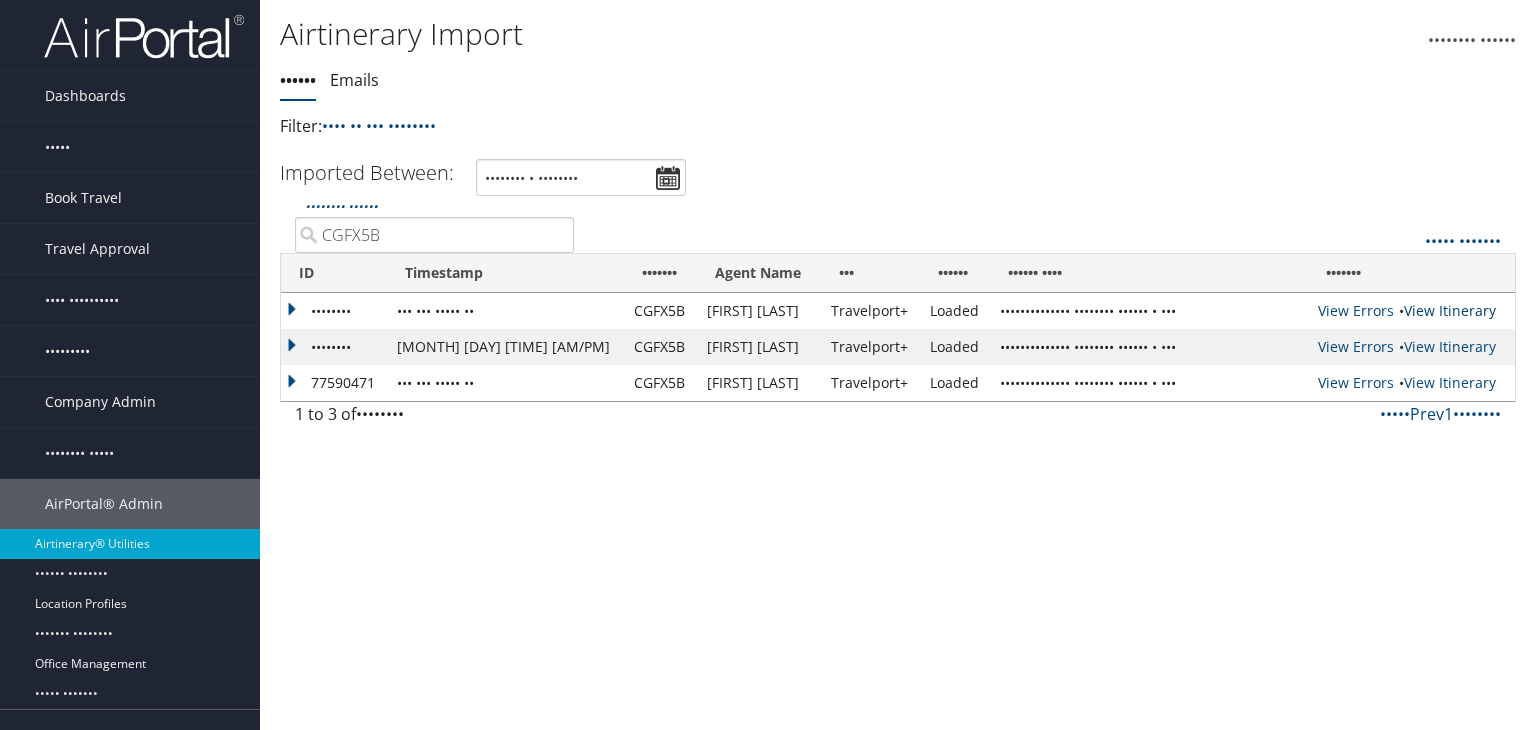 type on "CGFX5B" 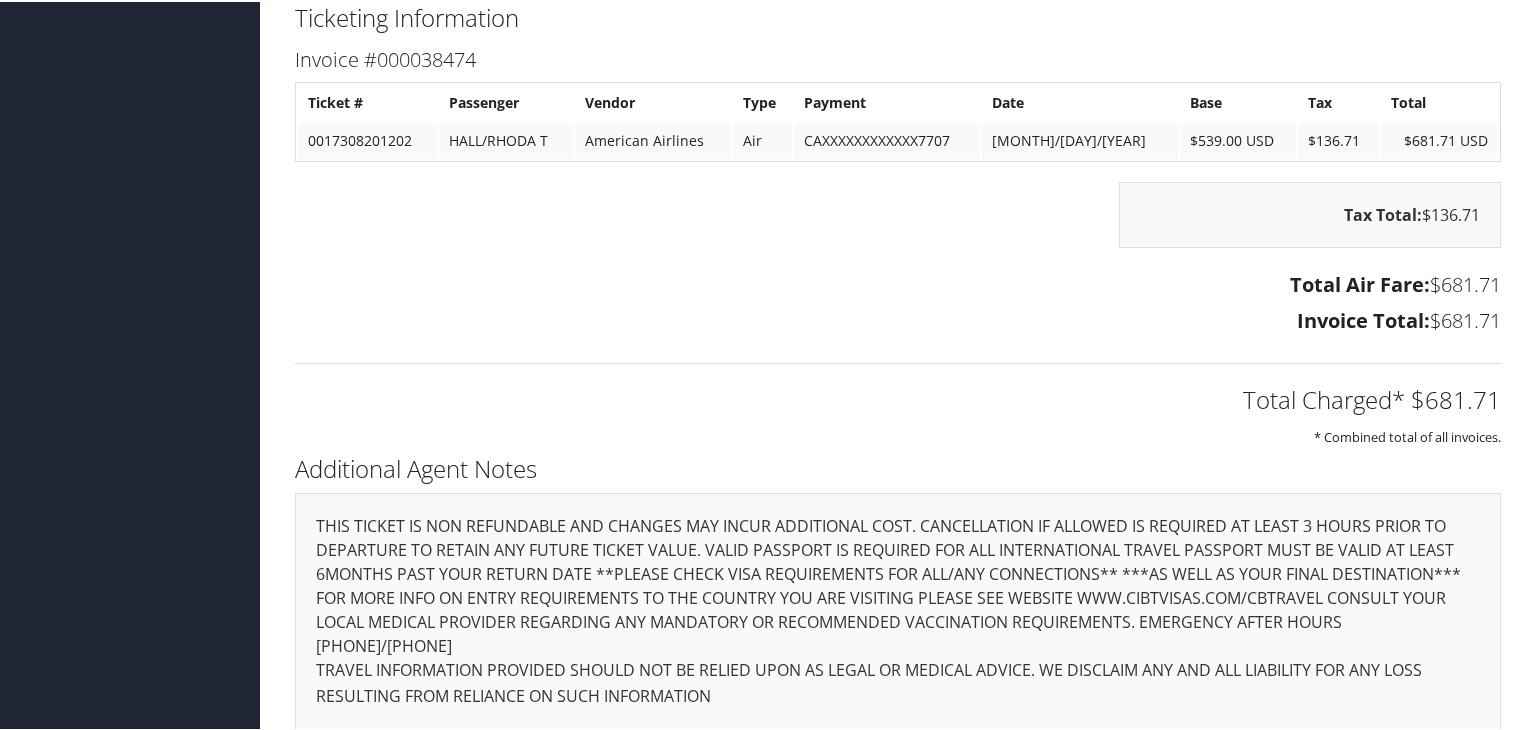 scroll, scrollTop: 1900, scrollLeft: 0, axis: vertical 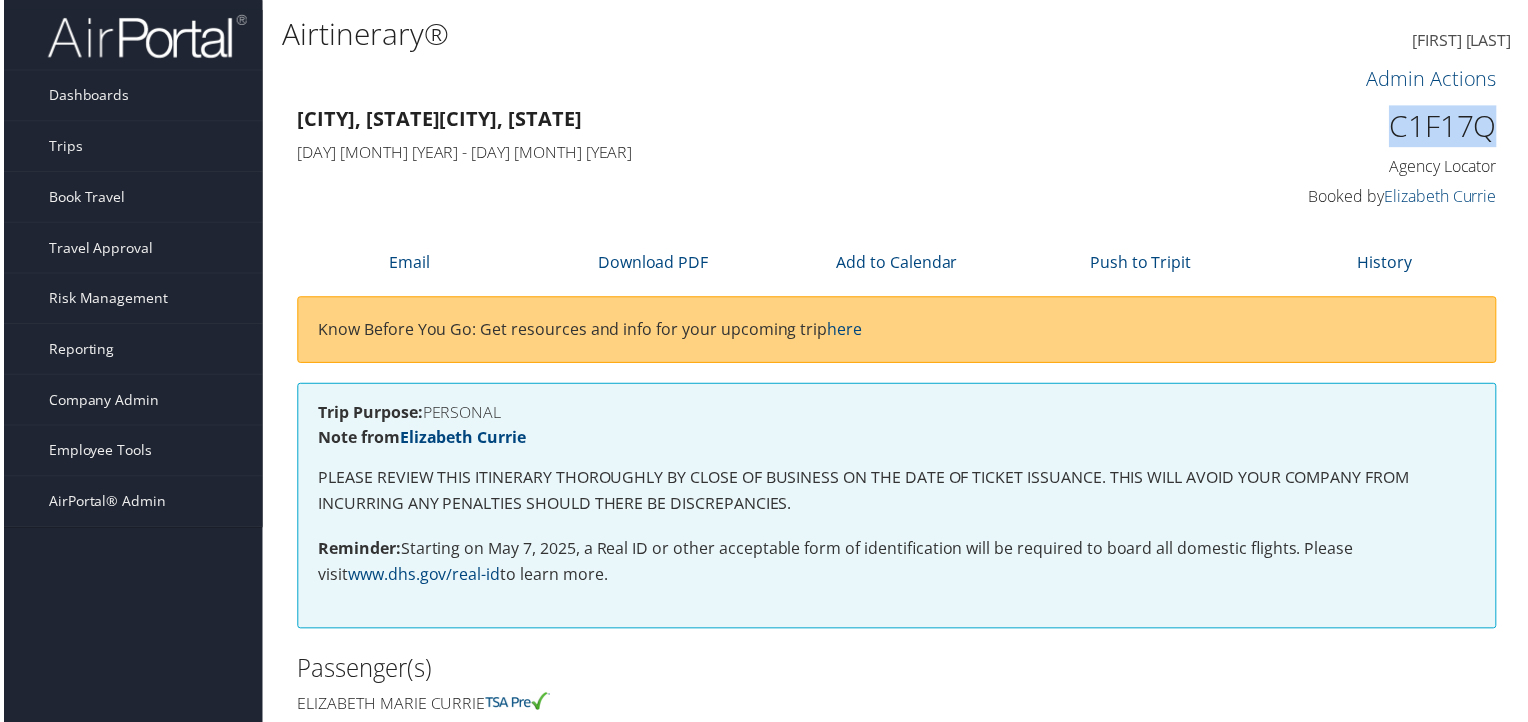drag, startPoint x: 1399, startPoint y: 143, endPoint x: 1388, endPoint y: 133, distance: 14.866069 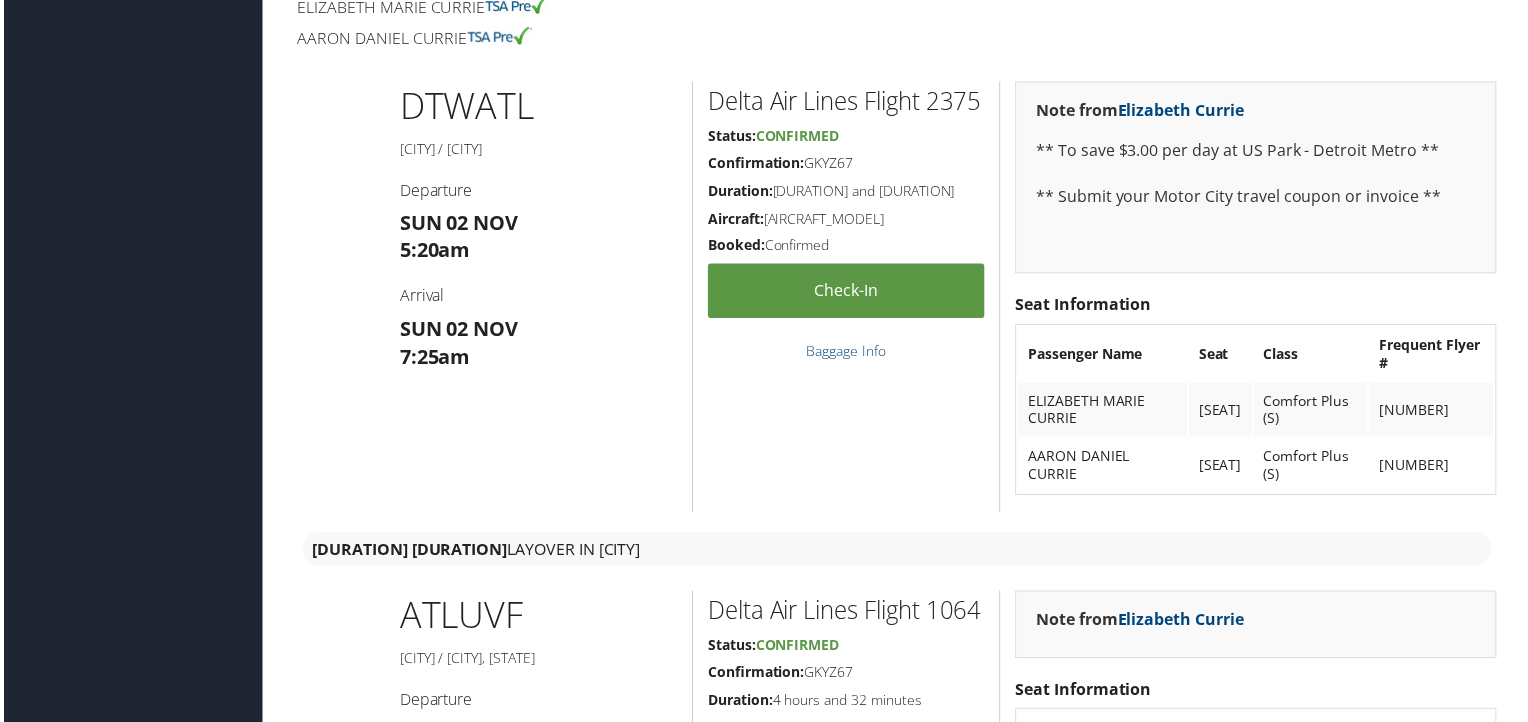 scroll, scrollTop: 400, scrollLeft: 0, axis: vertical 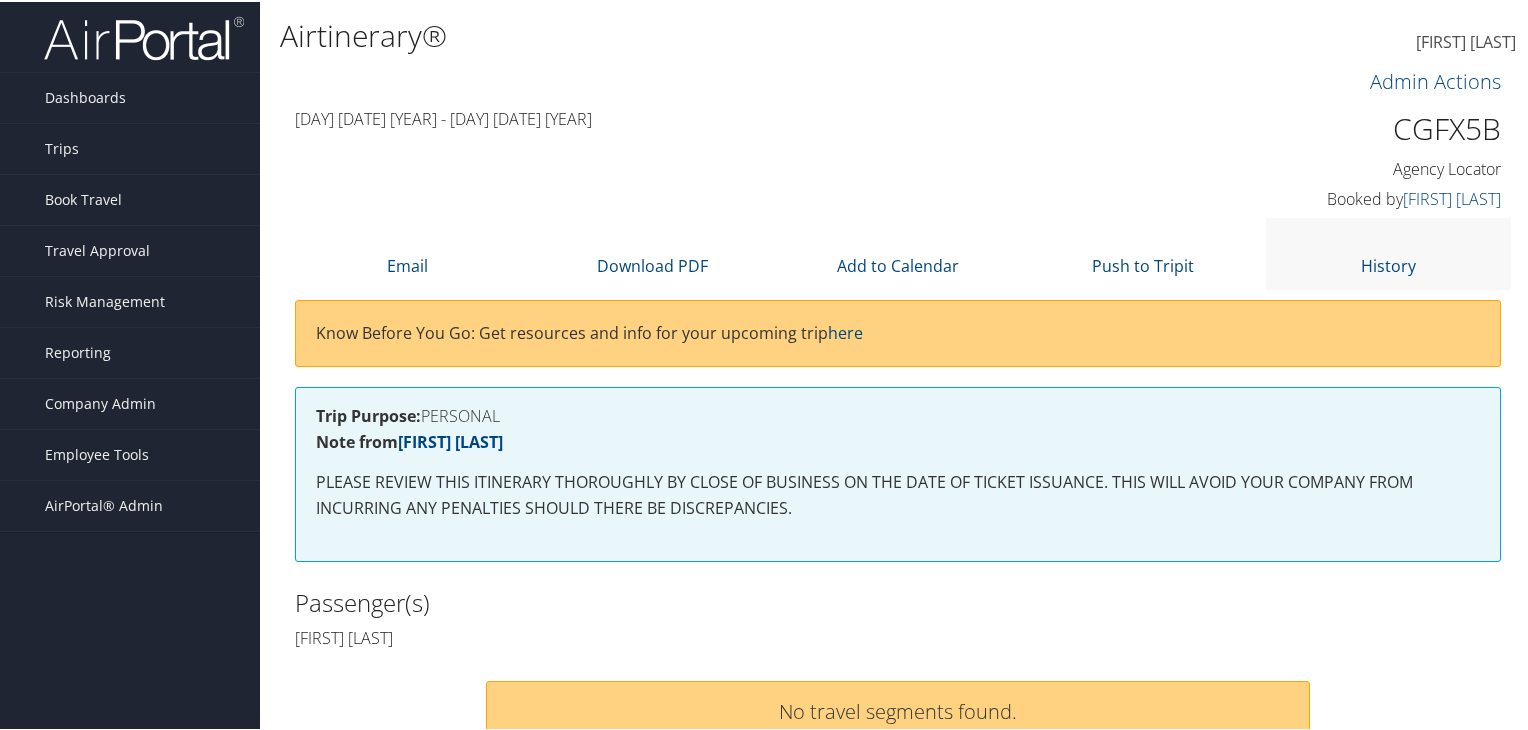 click on "History" at bounding box center (1388, 251) 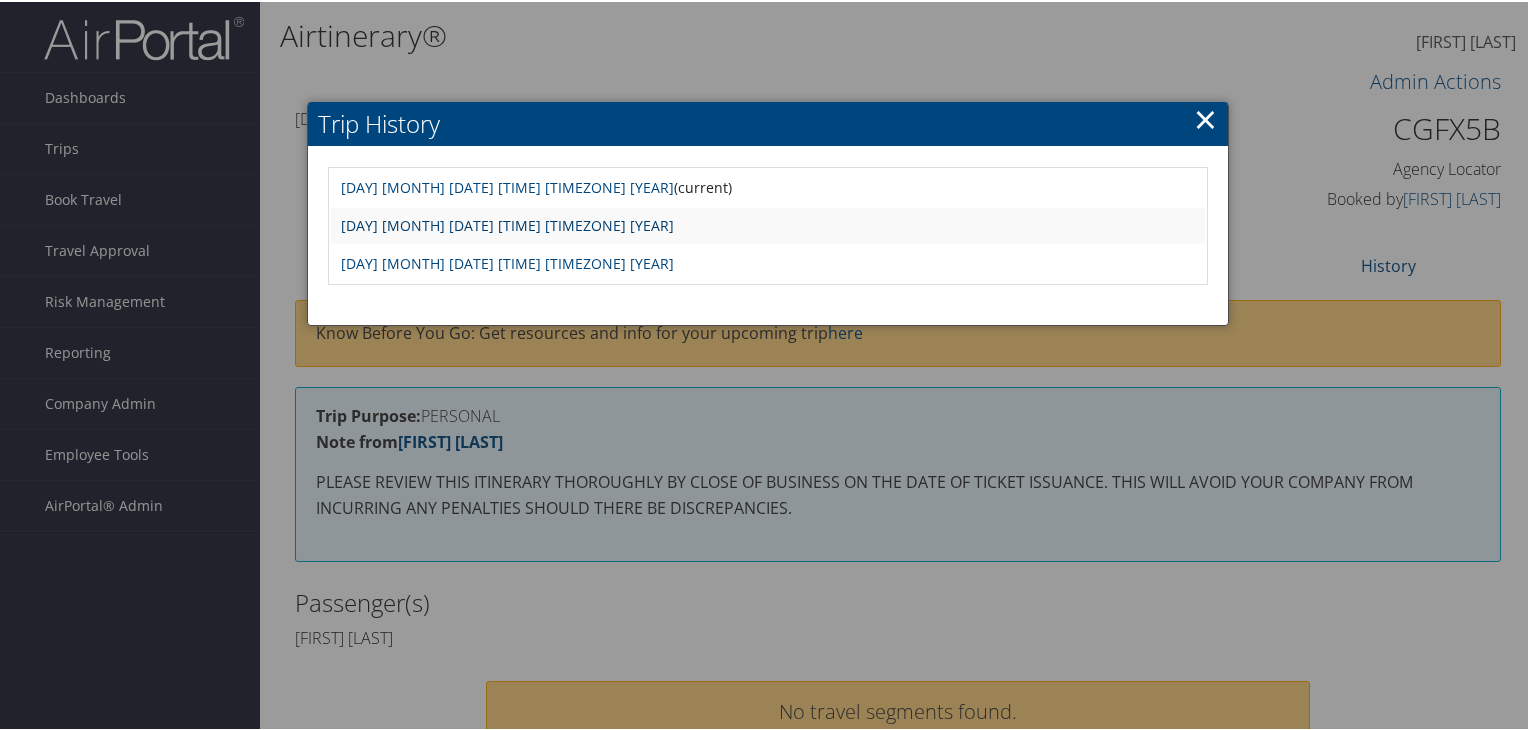 click on "Wed Jun 4 10:50:00 MDT 2025" at bounding box center [507, 223] 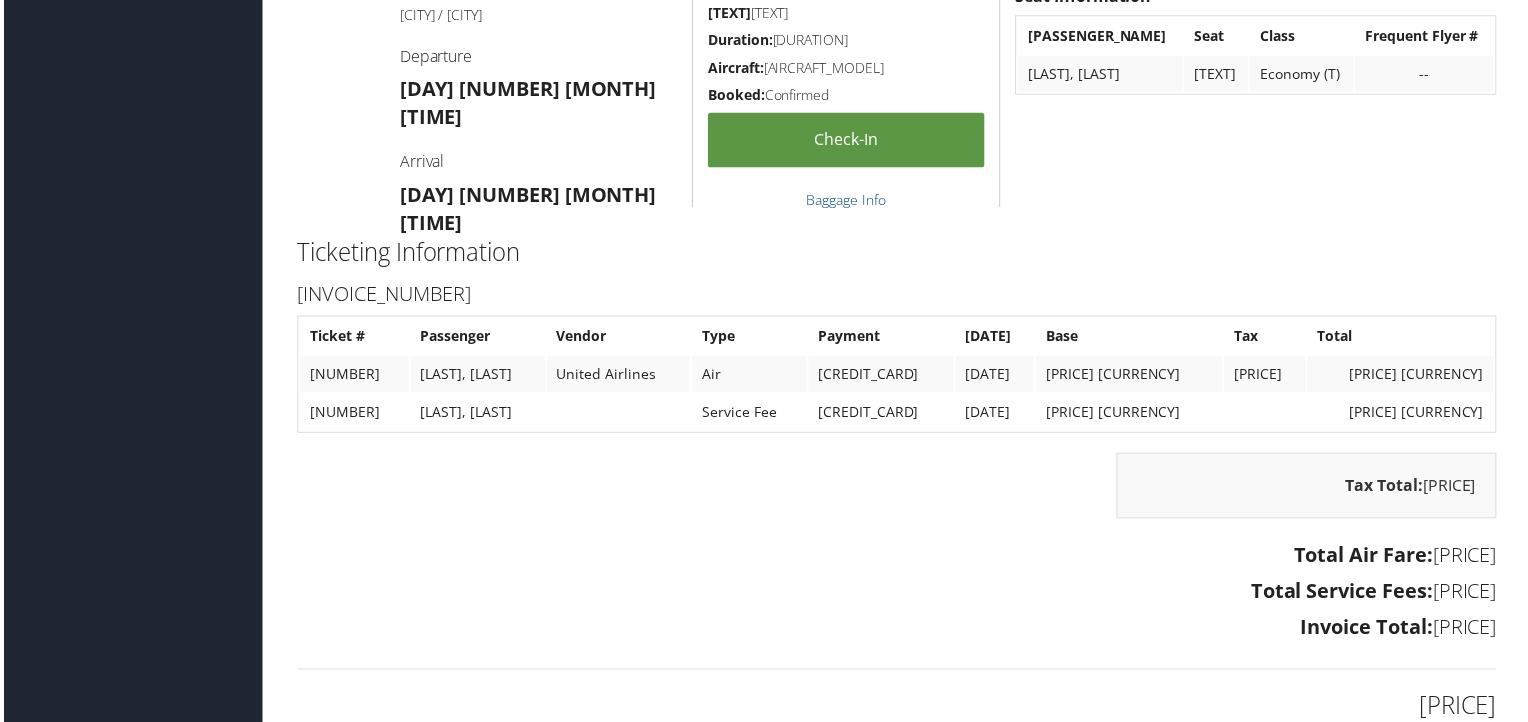 scroll, scrollTop: 1600, scrollLeft: 0, axis: vertical 